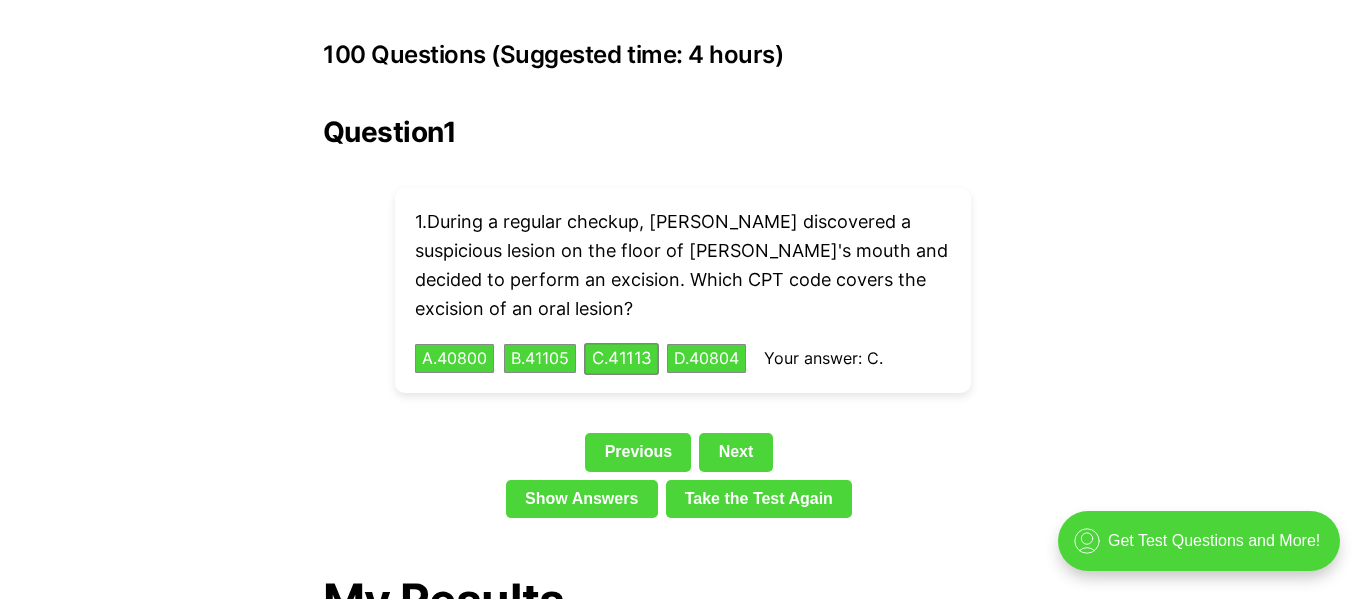 scroll, scrollTop: 4510, scrollLeft: 0, axis: vertical 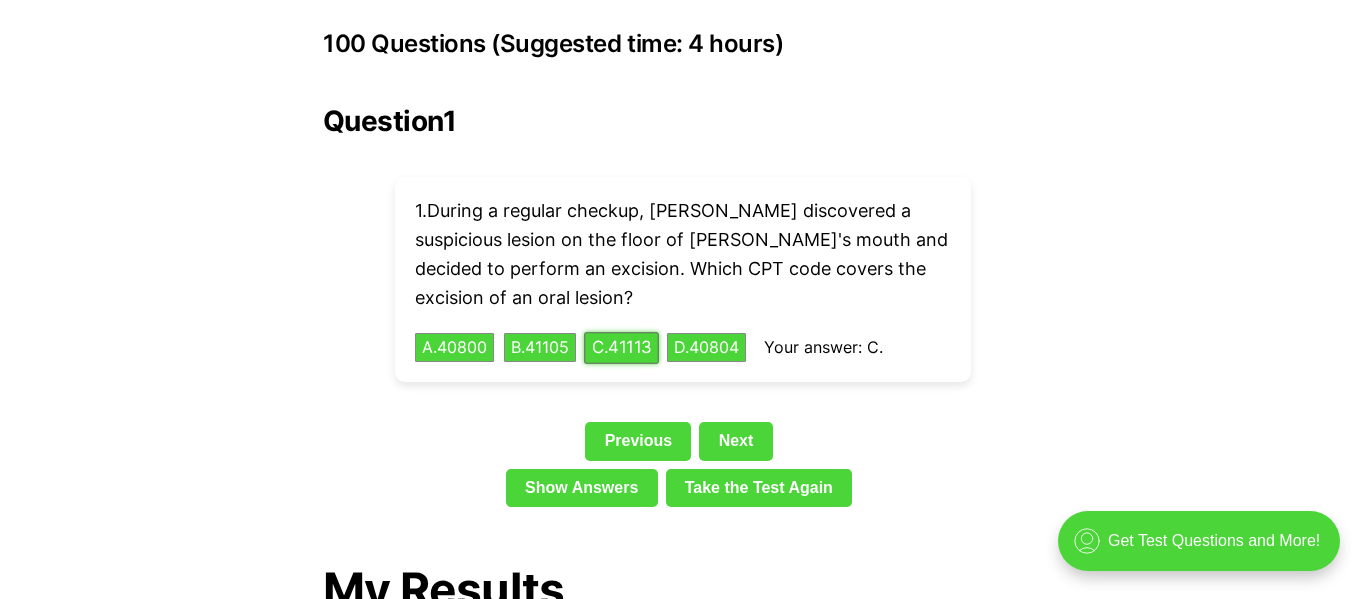 click on "C .  41113" at bounding box center [621, 347] 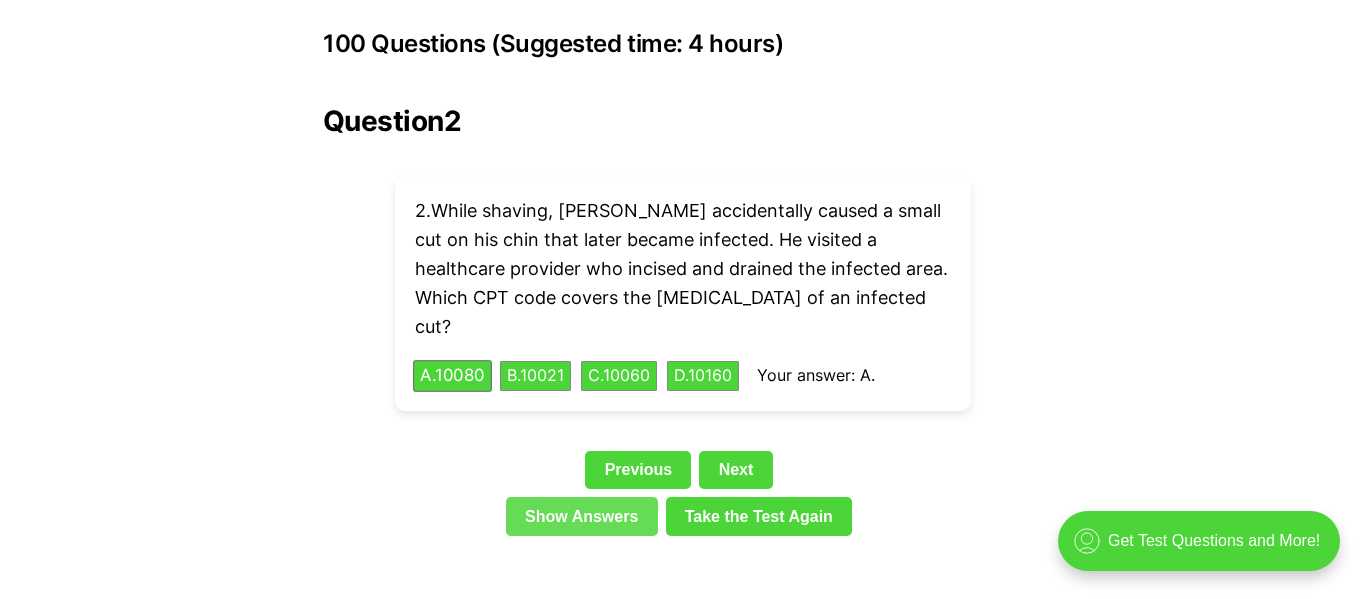 click on "Show Answers" at bounding box center (582, 516) 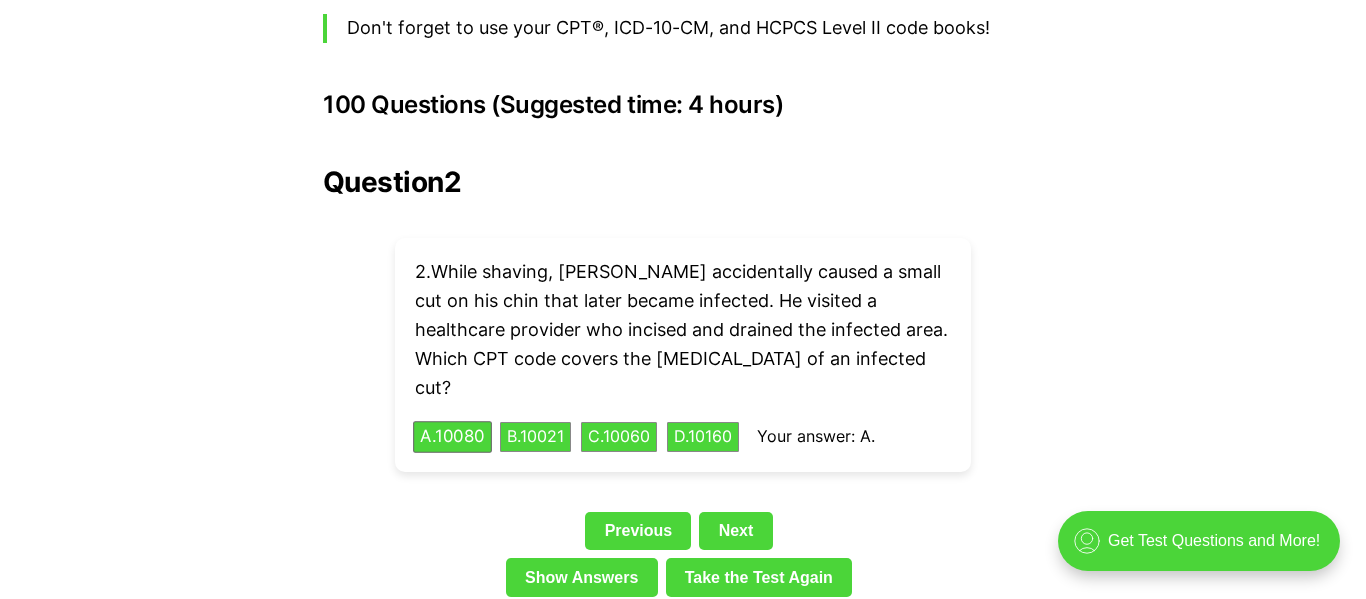 scroll, scrollTop: 4446, scrollLeft: 0, axis: vertical 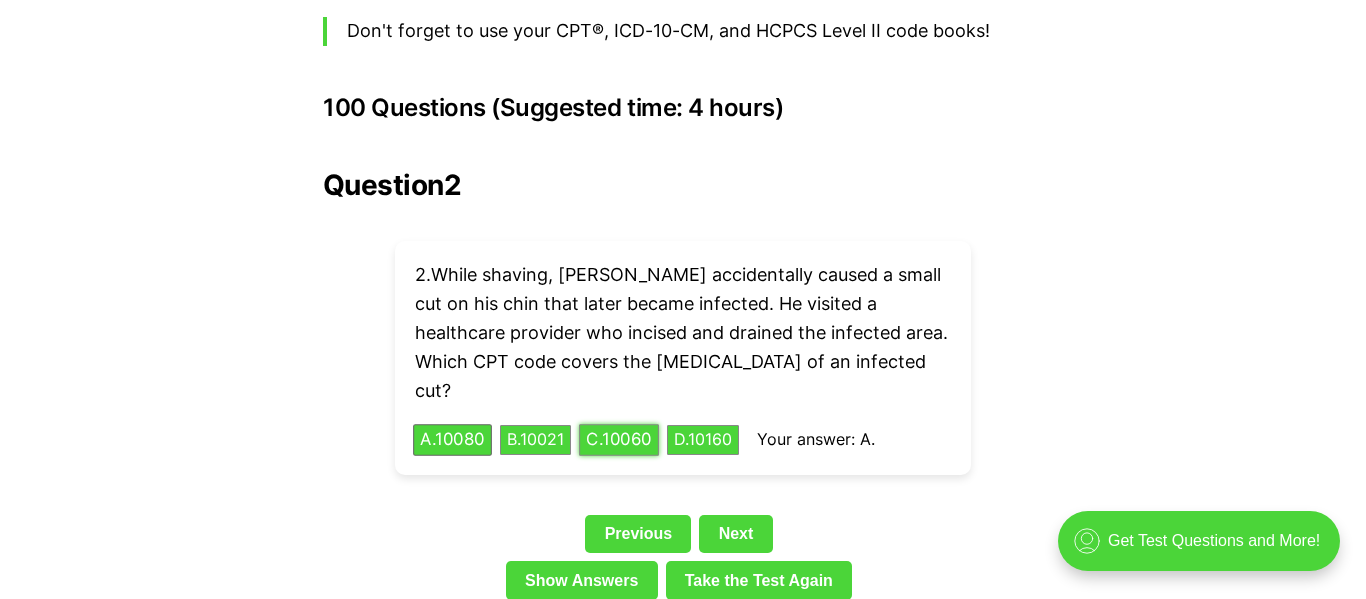 click on "C .  10060" at bounding box center [619, 440] 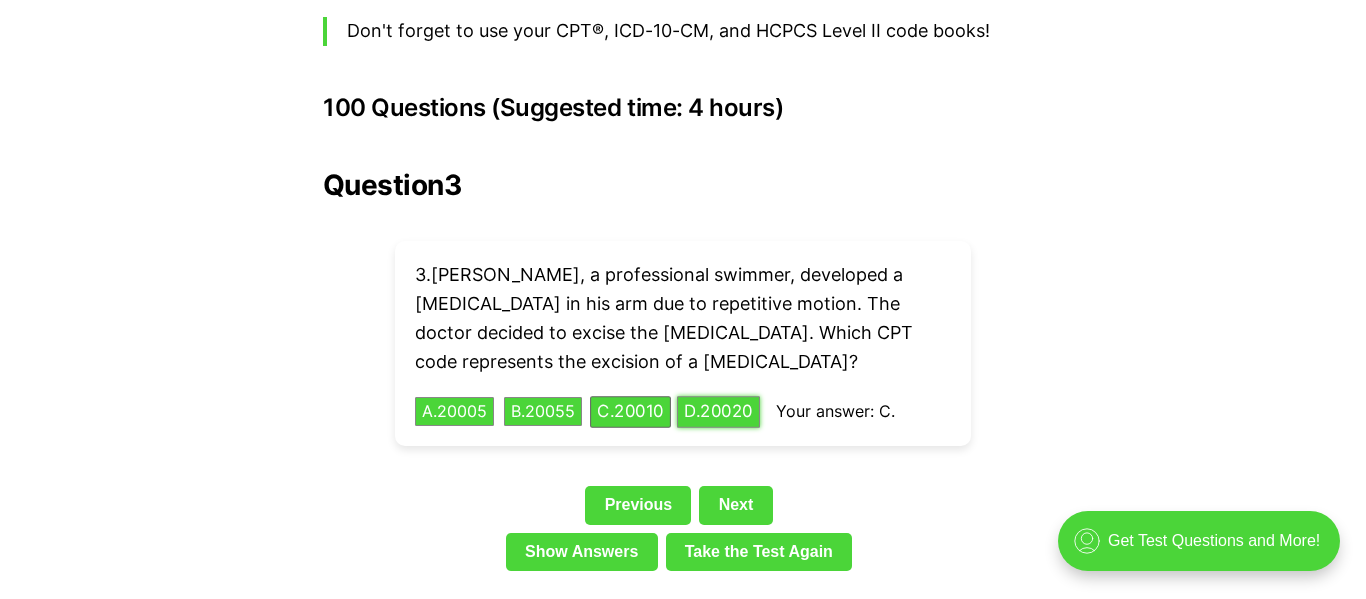 click on "D .  20020" at bounding box center [718, 411] 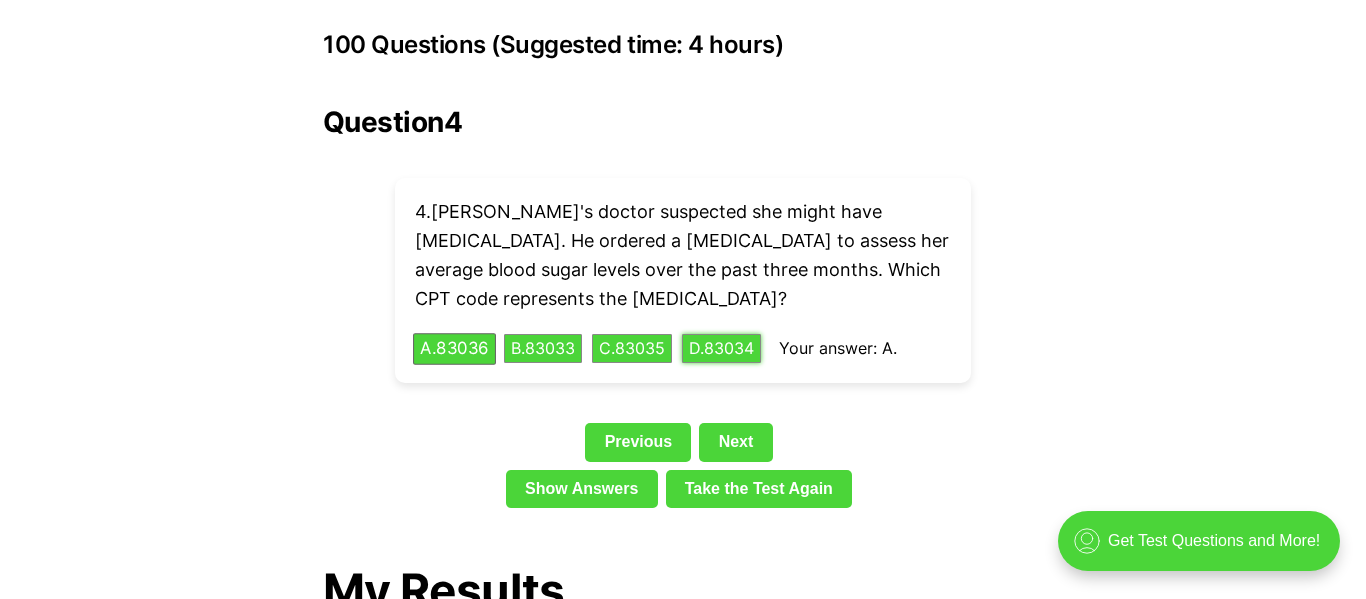 scroll, scrollTop: 4511, scrollLeft: 0, axis: vertical 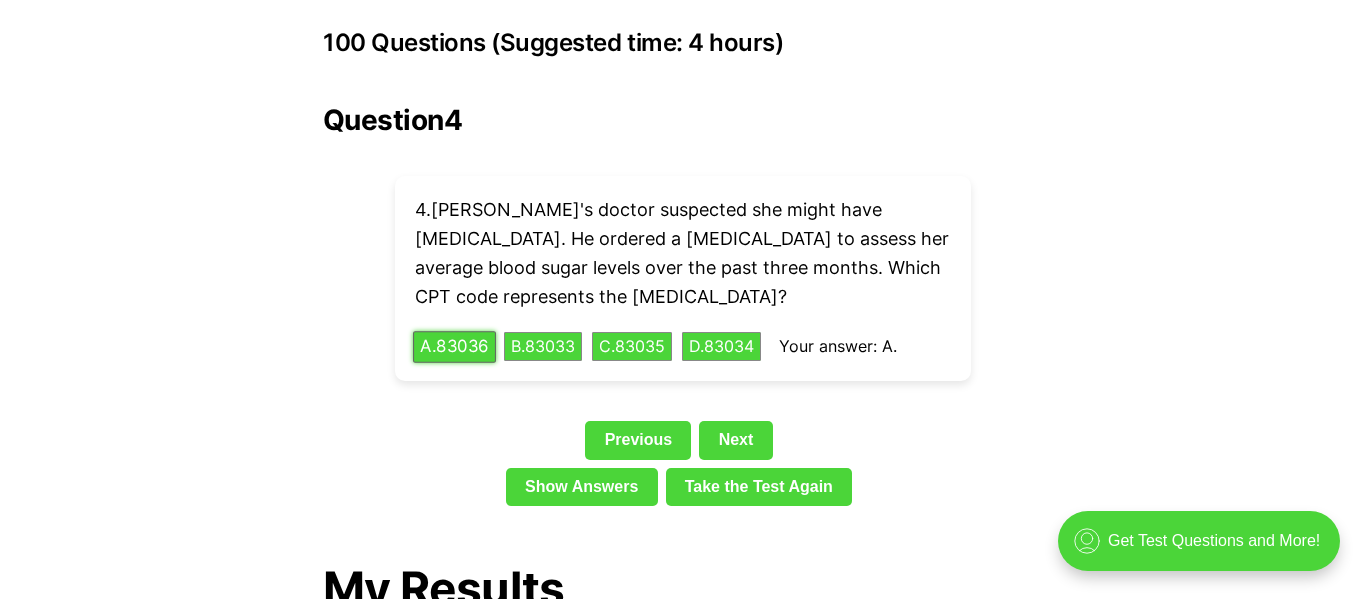 click on "A .  83036" at bounding box center (454, 346) 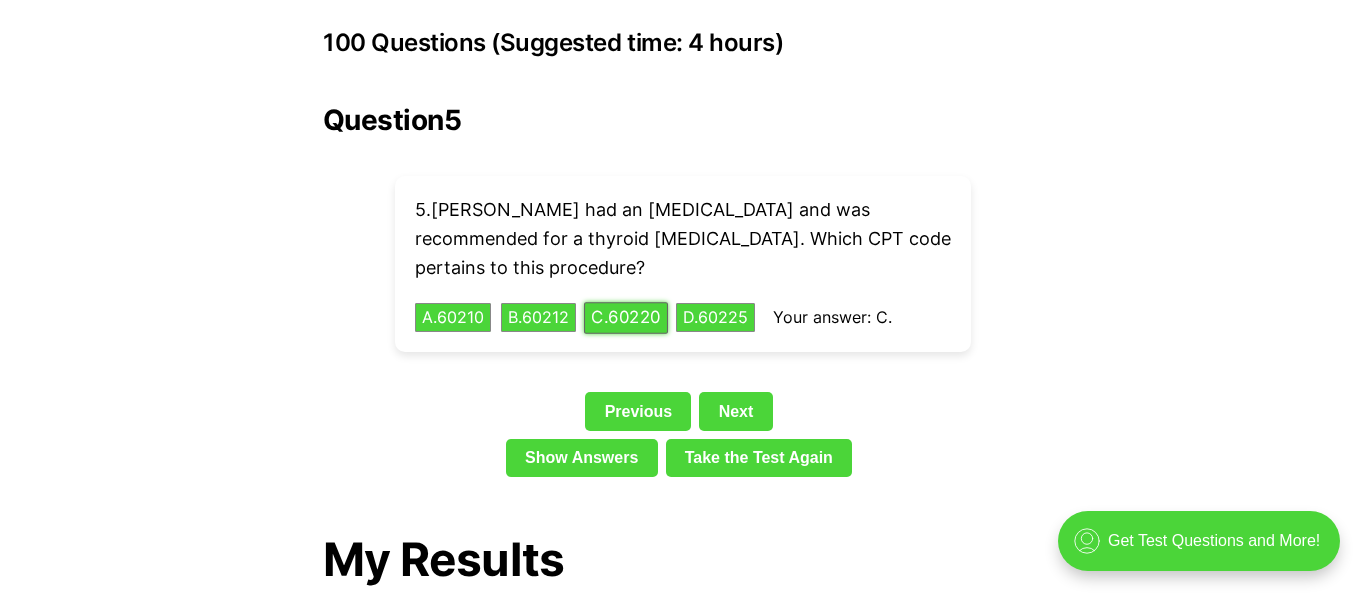 click on "C .  60220" at bounding box center [626, 317] 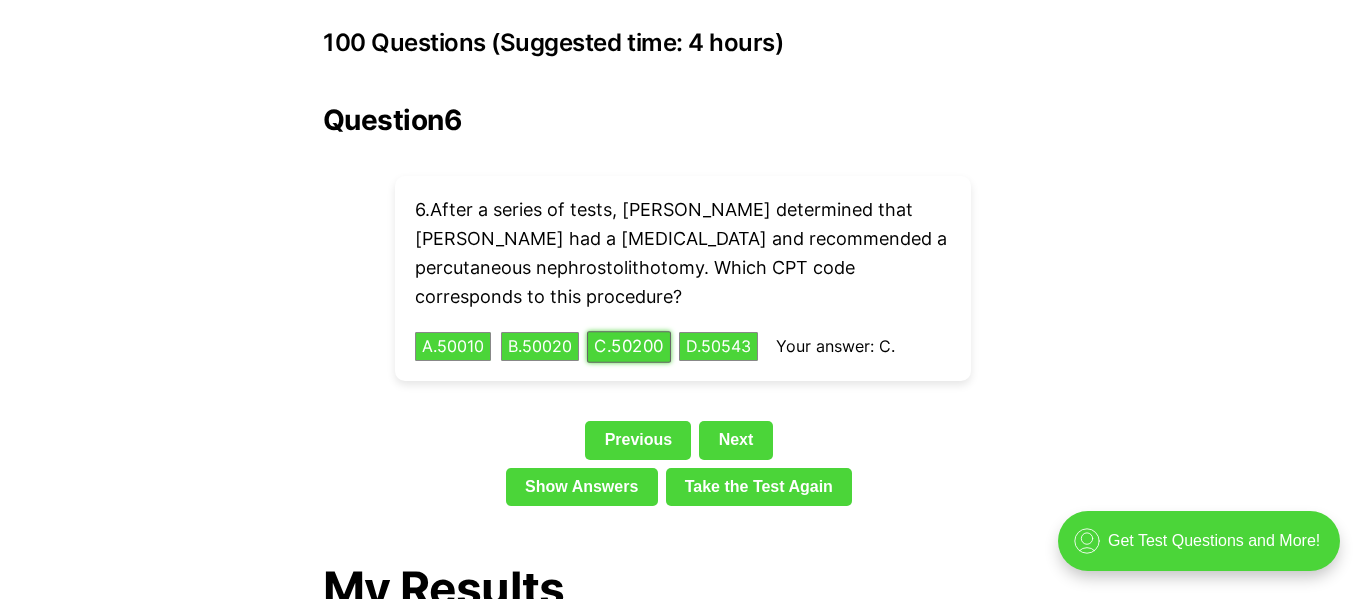 click on "C .  50200" at bounding box center (629, 346) 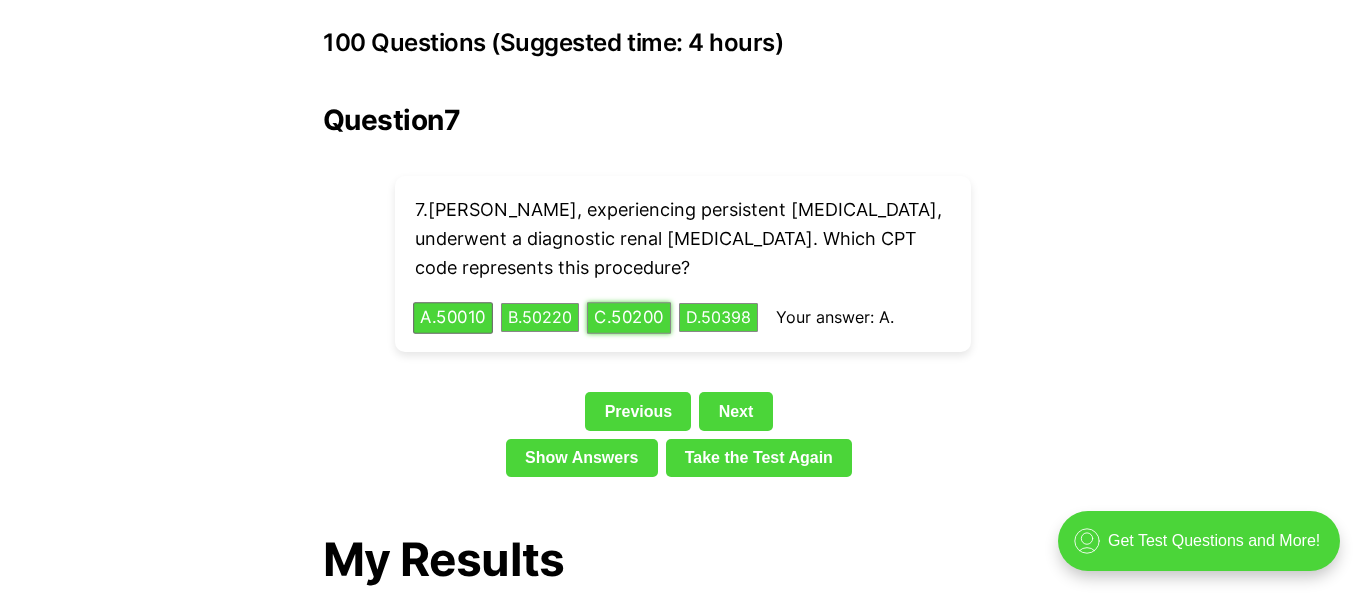 click on "C .  50200" at bounding box center (629, 317) 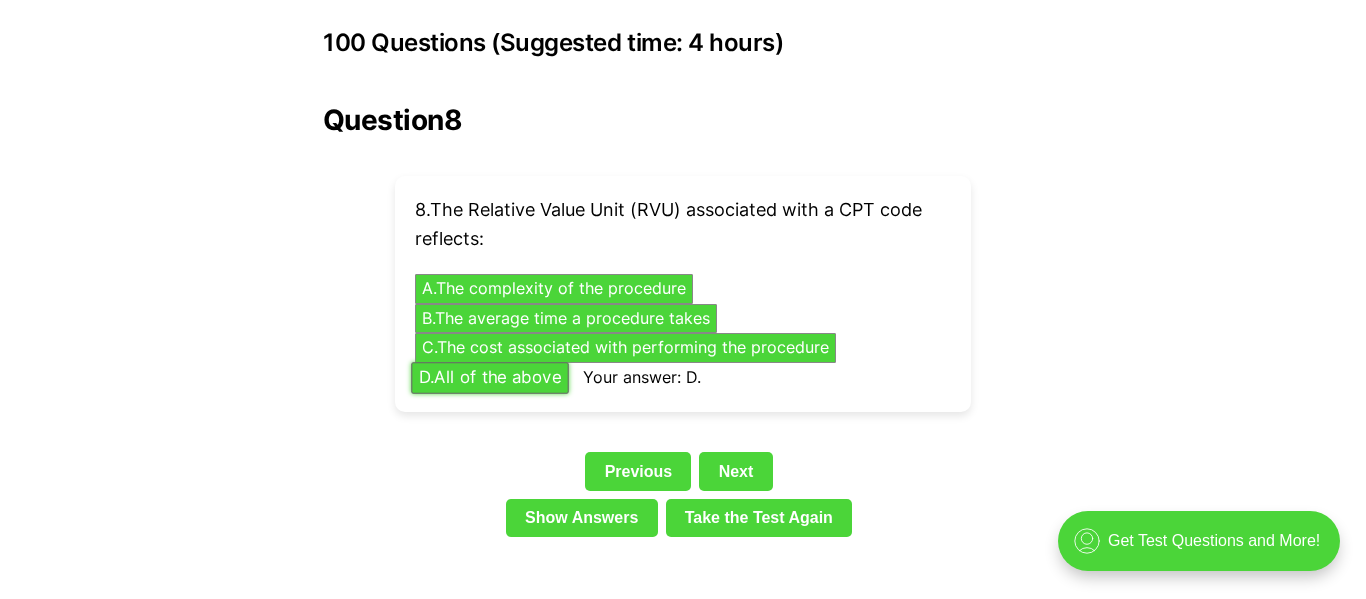 click on "D .  All of the above" at bounding box center [490, 377] 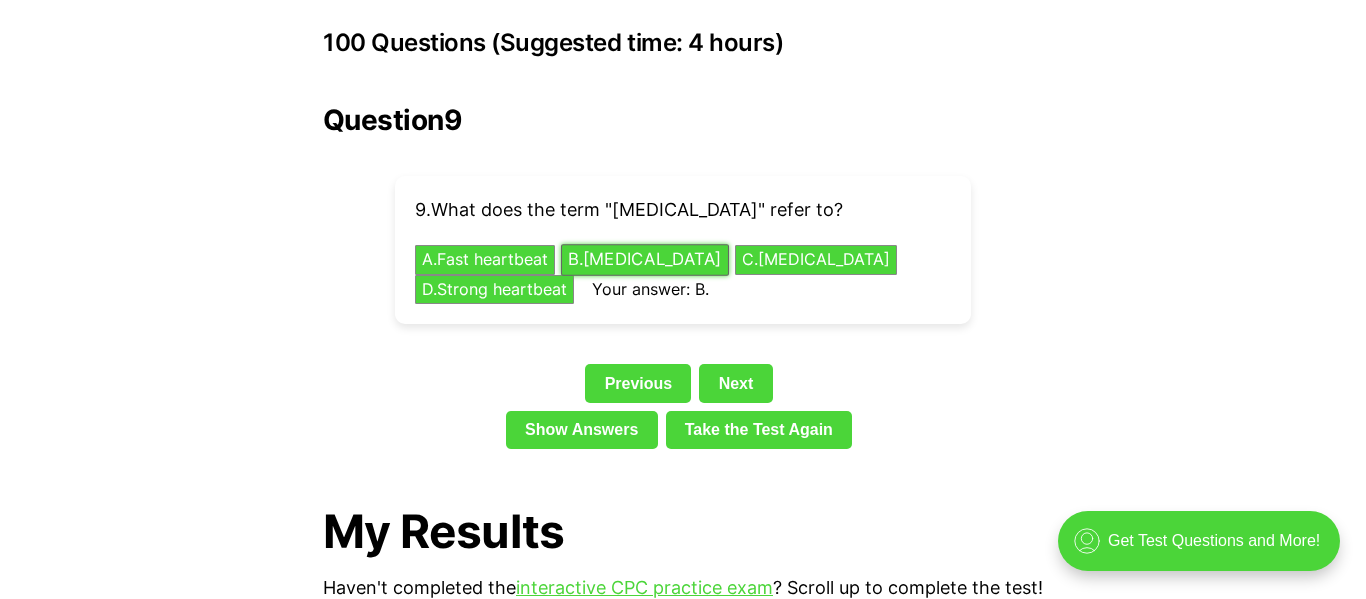 click on "B .  [MEDICAL_DATA]" at bounding box center (645, 260) 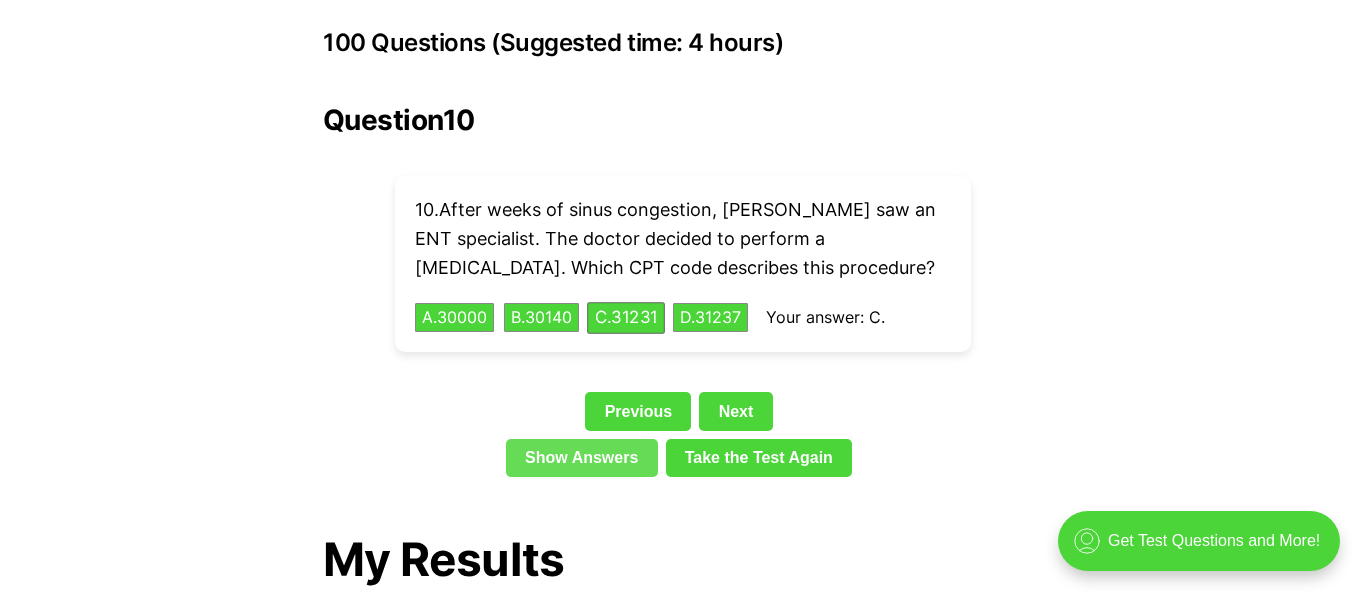 click on "Show Answers" at bounding box center [582, 458] 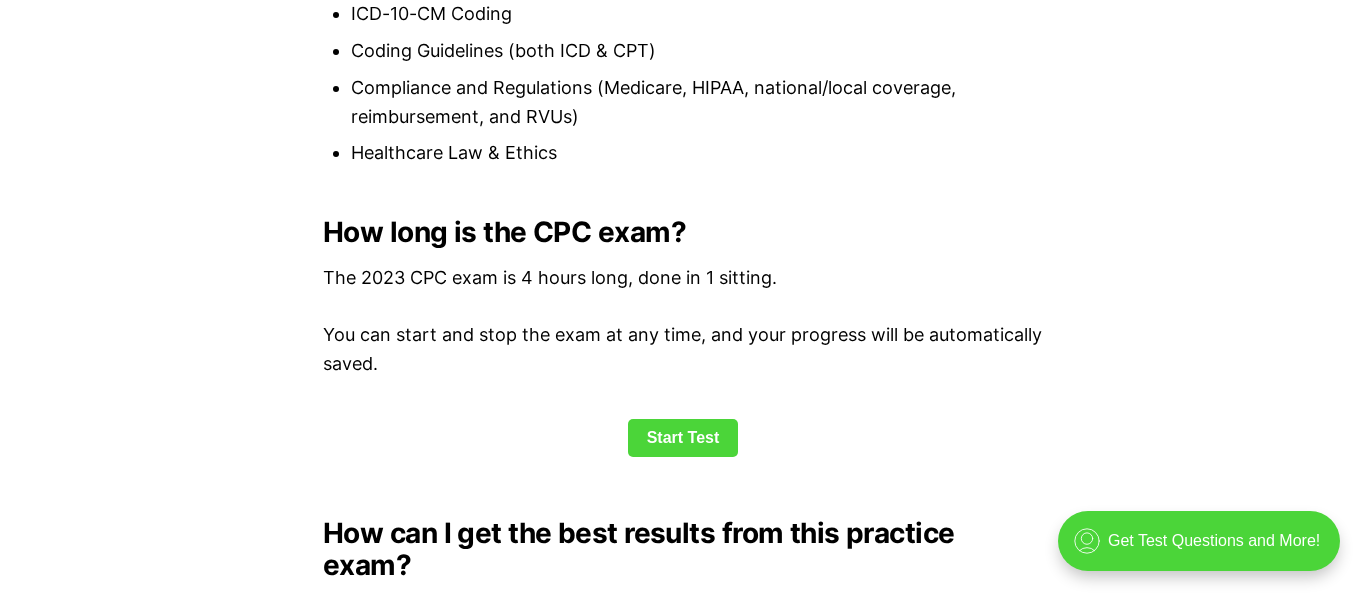 scroll, scrollTop: 2566, scrollLeft: 0, axis: vertical 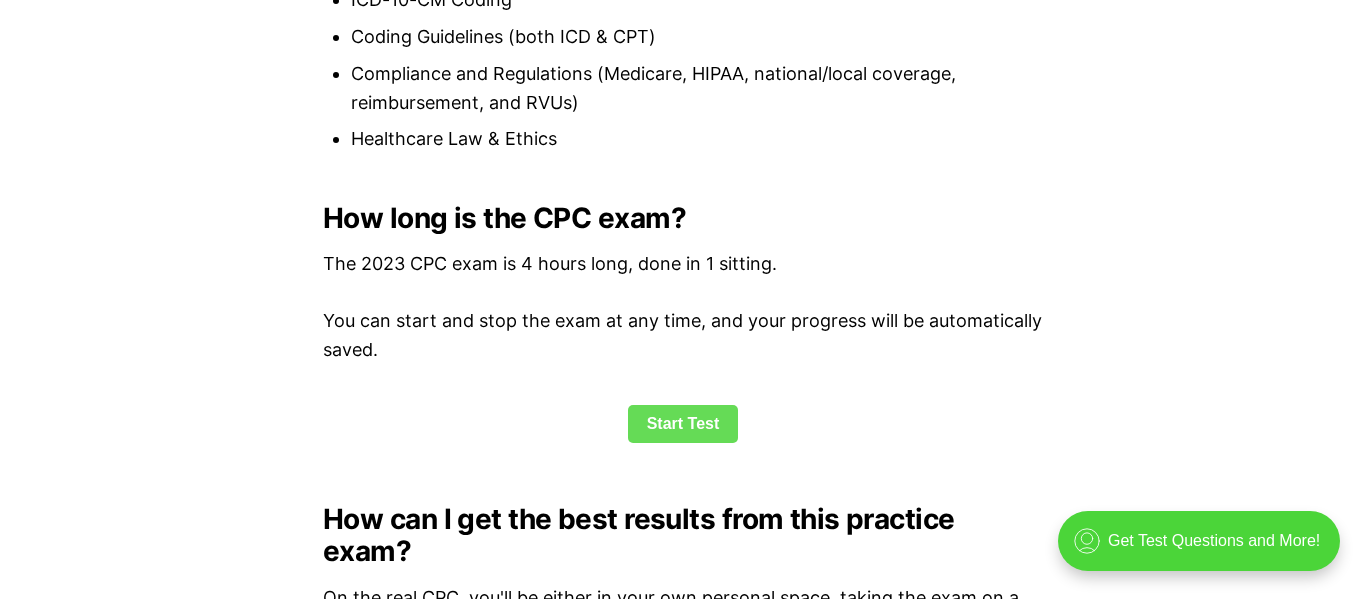 click on "Start Test" at bounding box center [683, 424] 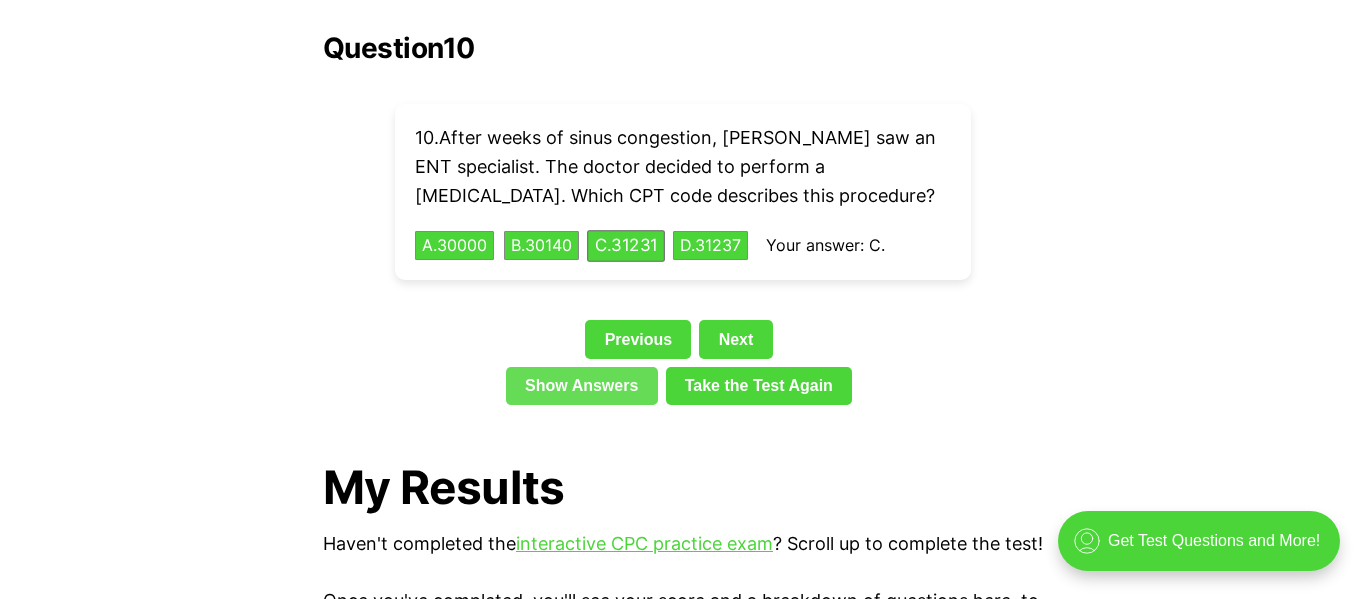 click on "Show Answers" at bounding box center [582, 386] 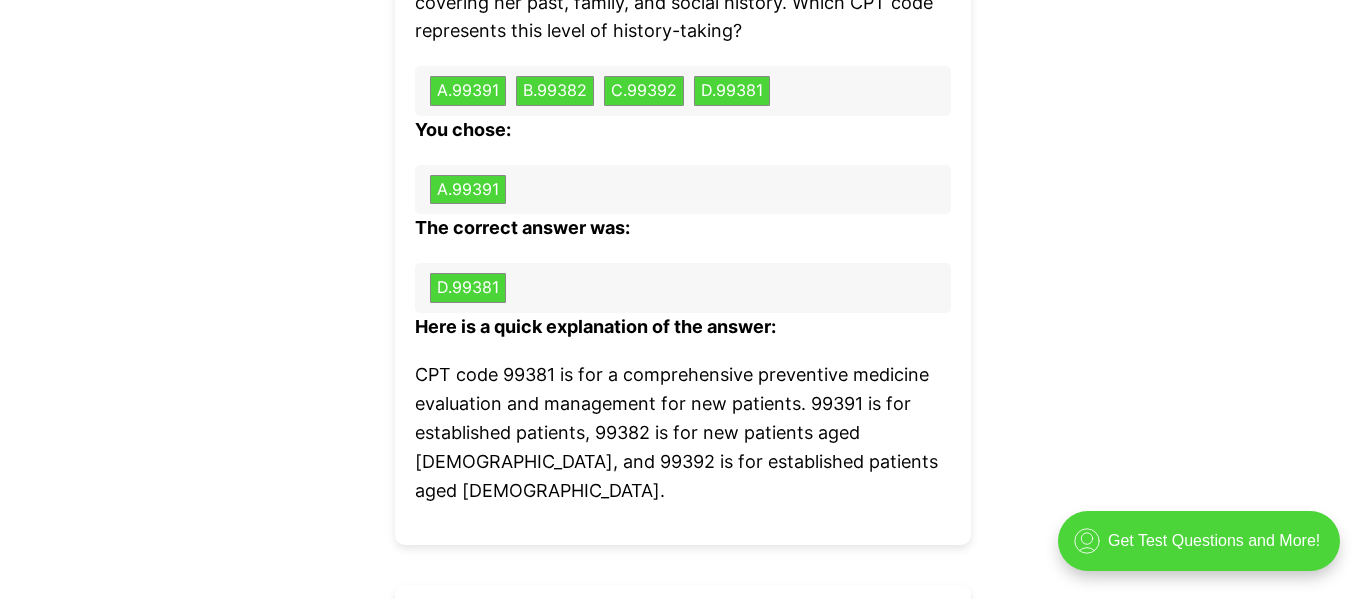 scroll, scrollTop: 9412, scrollLeft: 0, axis: vertical 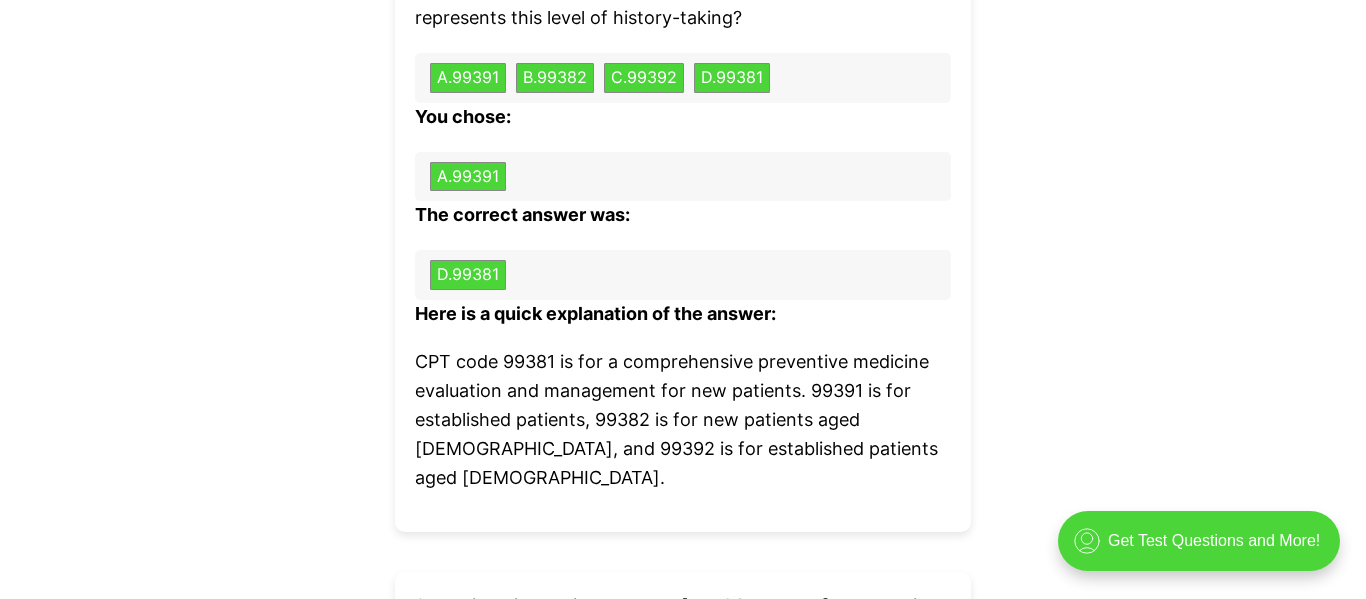 click on "24 .  [PERSON_NAME] went to the pediatrician for her annual checkup. The doctor conducted a comprehensive review covering her past, family, and social history. Which CPT code represents this level of history-taking? A .  99391 B .  99382 C .  99392 D .  99381 You chose: A .  99391 The correct answer was: D .  99381 Here is a quick explanation of the answer: CPT code 99381 is for a comprehensive preventive medicine evaluation and management for new patients. 99391 is for established patients, 99382 is for new patients aged [DEMOGRAPHIC_DATA], and 99392 is for established patients aged [DEMOGRAPHIC_DATA]." at bounding box center [683, 215] 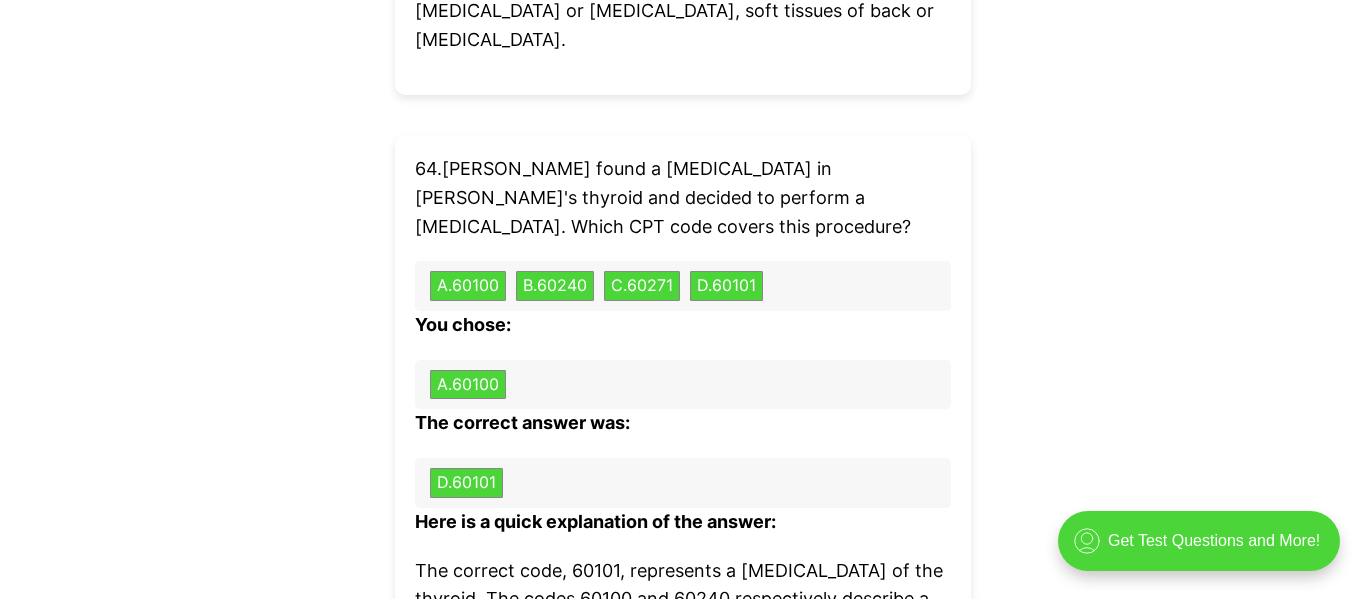 scroll, scrollTop: 16582, scrollLeft: 0, axis: vertical 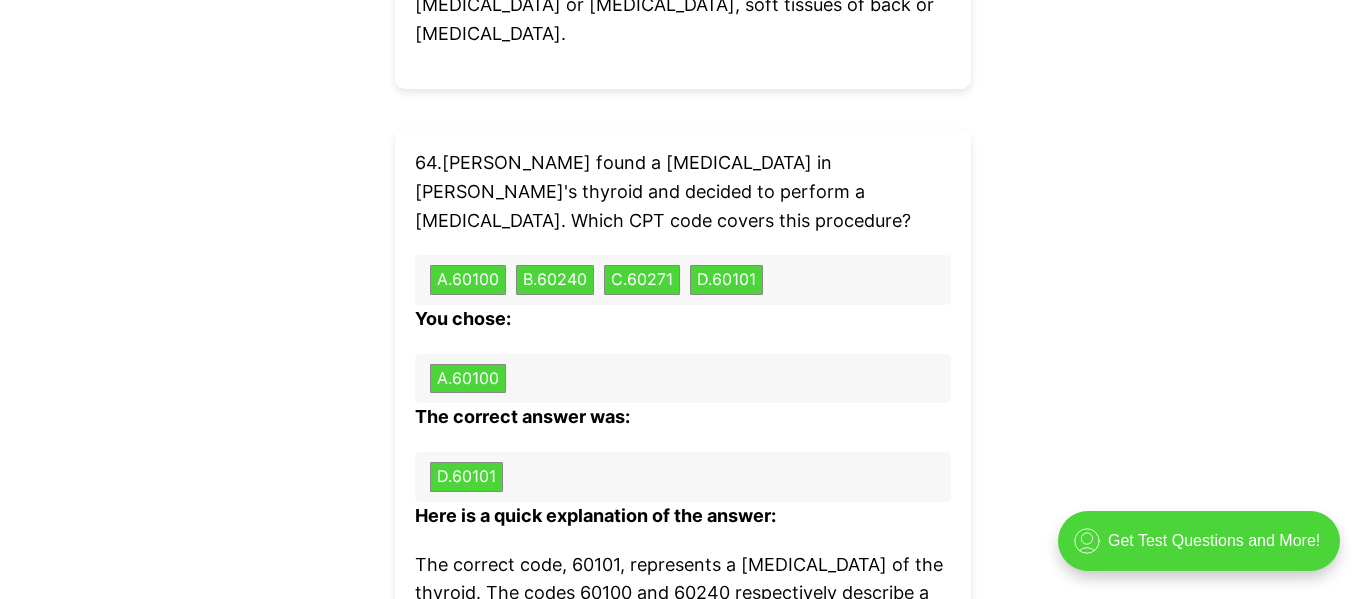 click on "A .  60100" at bounding box center (683, 379) 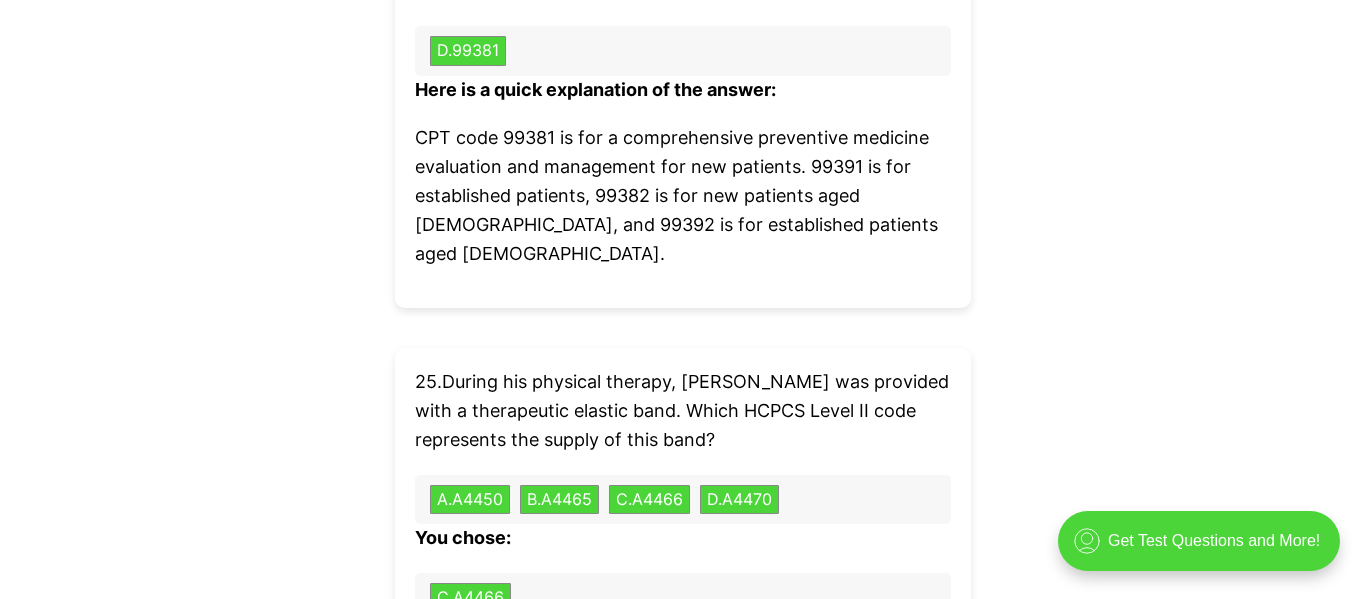 scroll, scrollTop: 0, scrollLeft: 0, axis: both 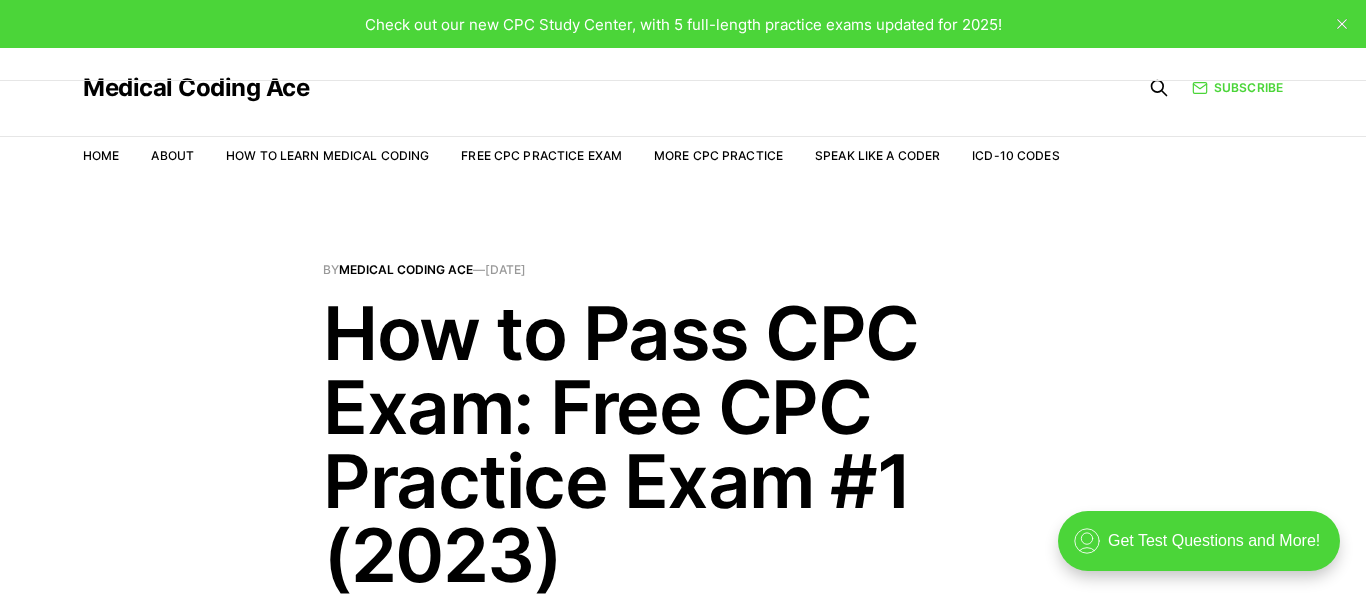 click on "How to Pass CPC Exam: Free CPC Practice Exam #1 (2023)" at bounding box center [683, 444] 